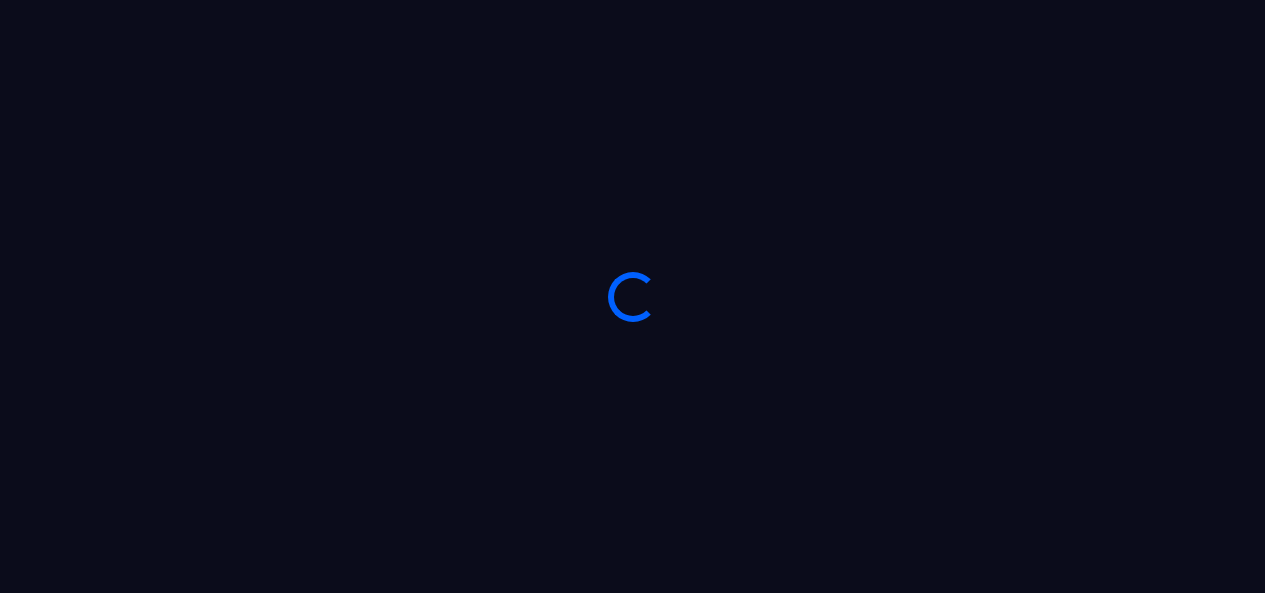 scroll, scrollTop: 0, scrollLeft: 0, axis: both 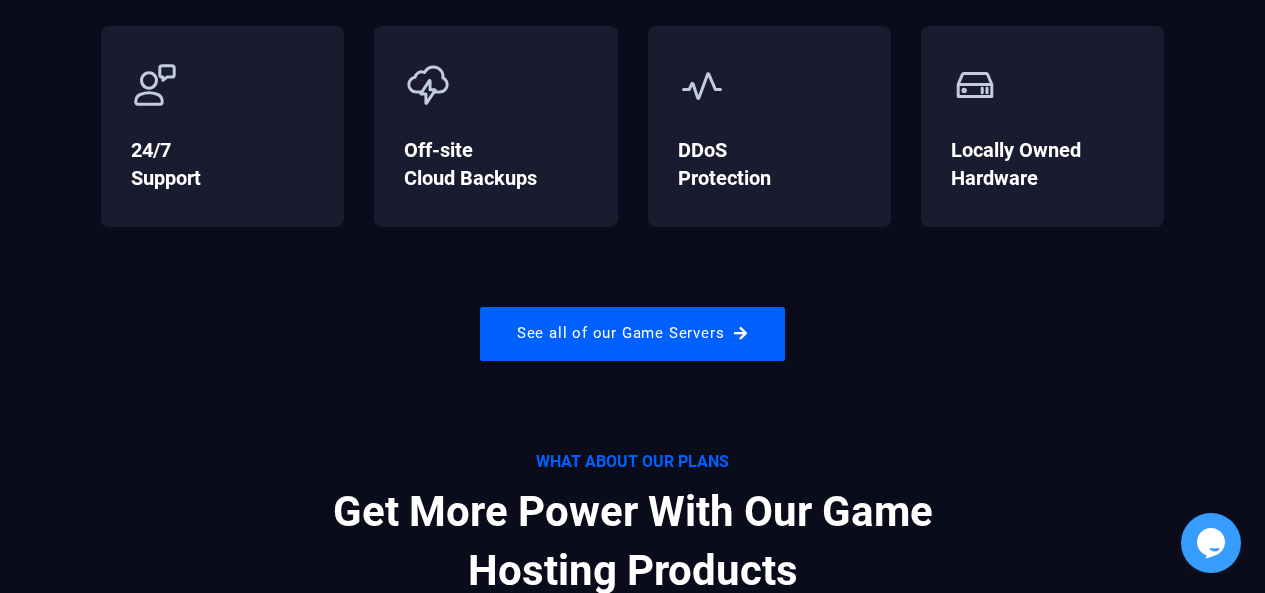 drag, startPoint x: 0, startPoint y: 0, endPoint x: 1277, endPoint y: 238, distance: 1298.9893 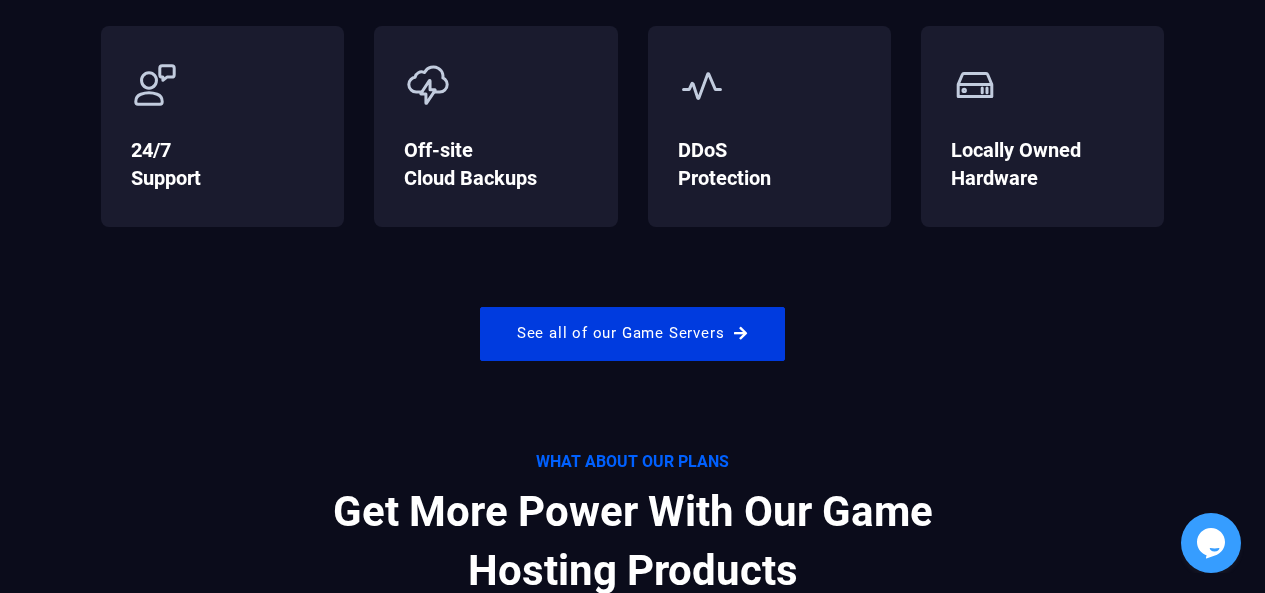 click at bounding box center (741, 333) 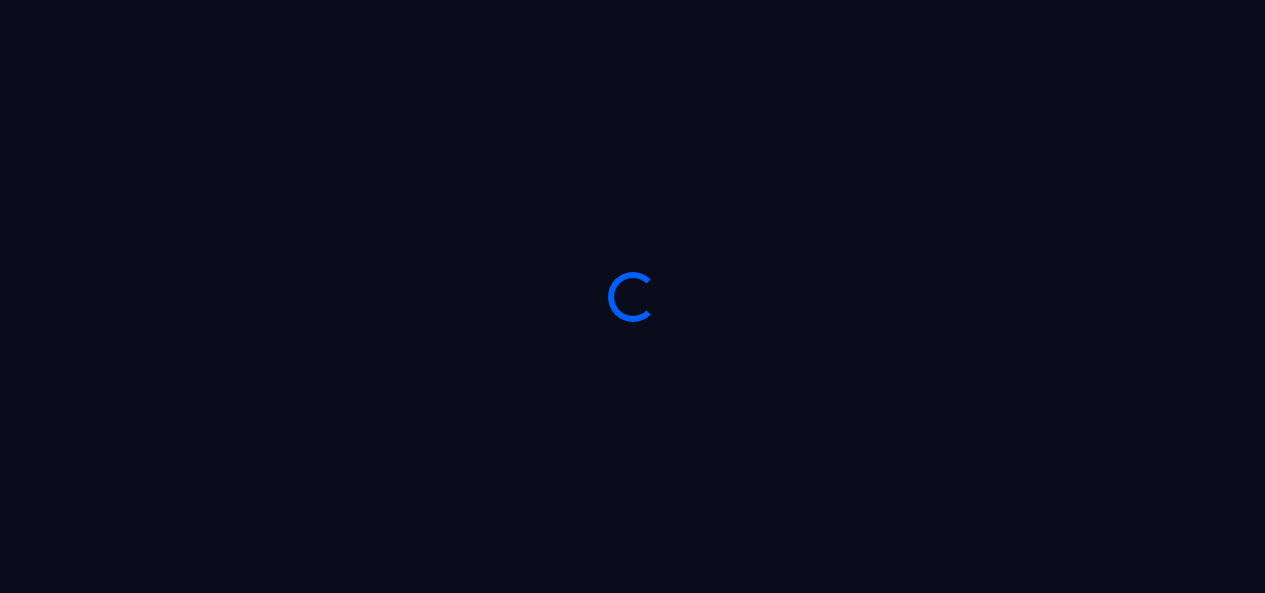 scroll, scrollTop: 0, scrollLeft: 0, axis: both 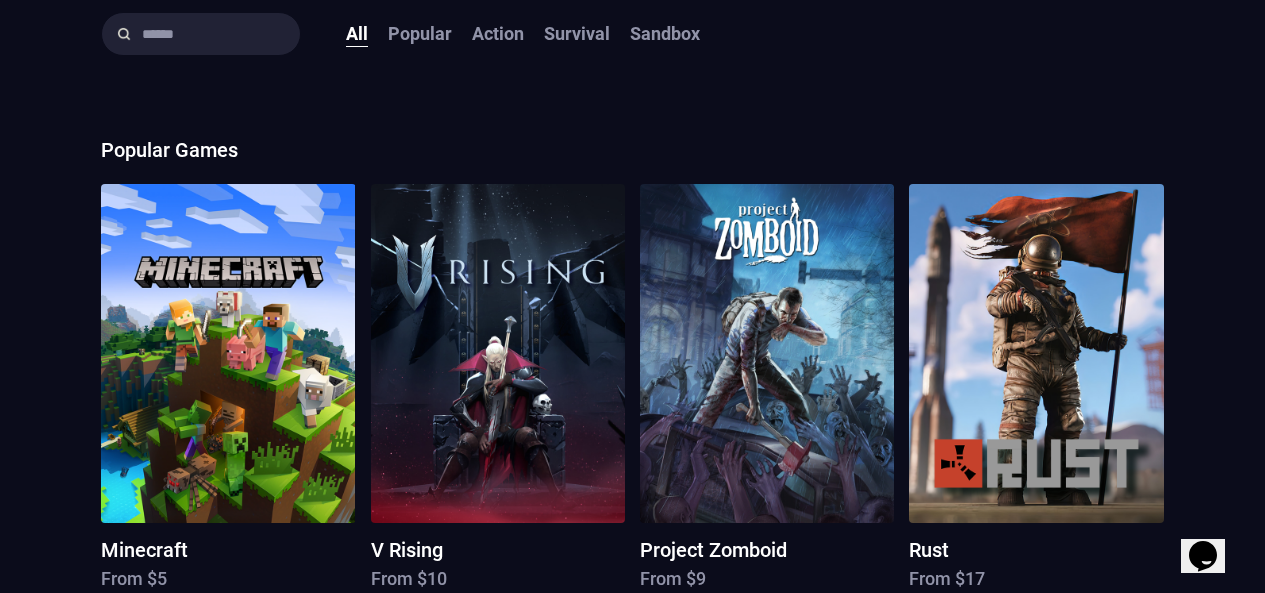 click at bounding box center (201, 34) 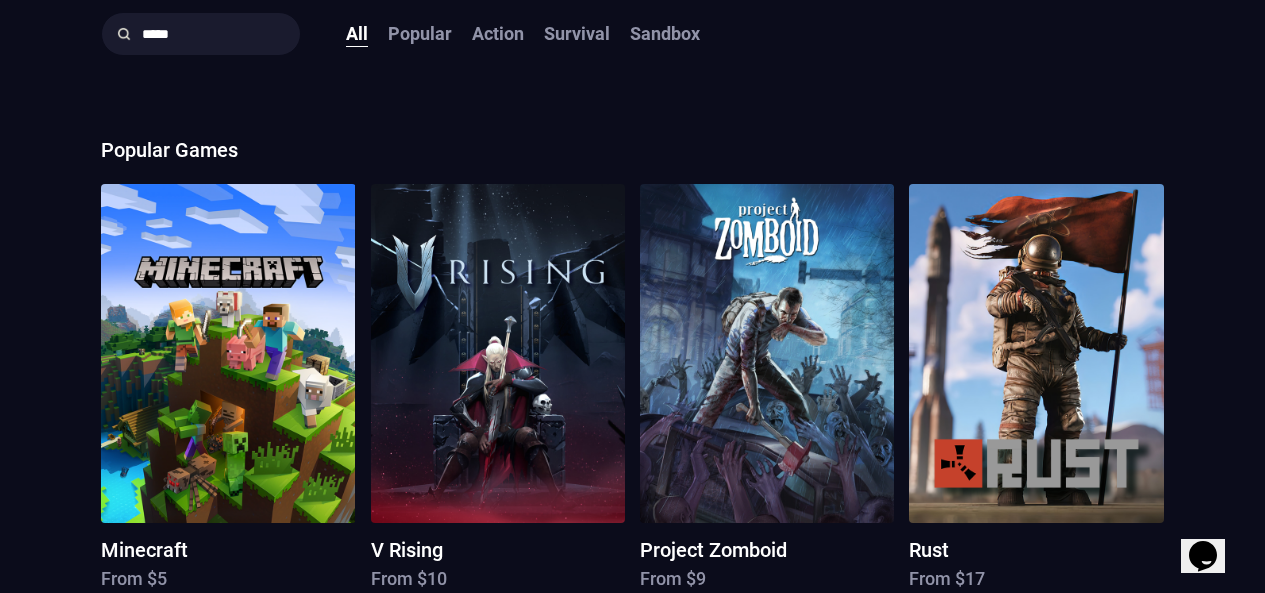click at bounding box center [124, 34] 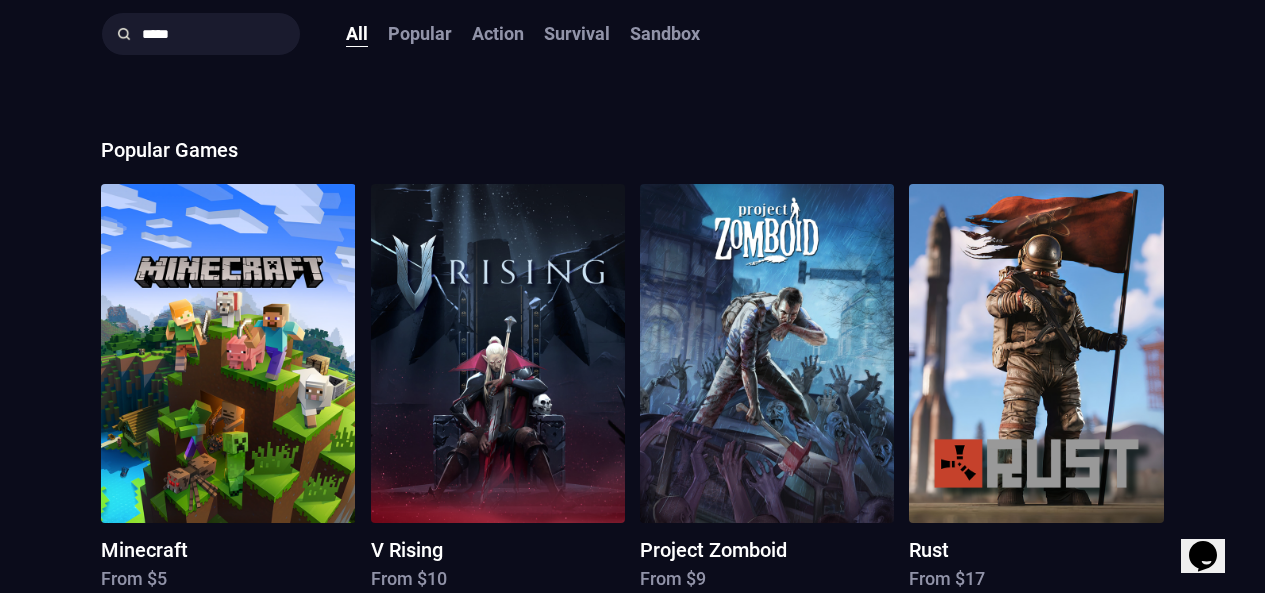 click at bounding box center [124, 34] 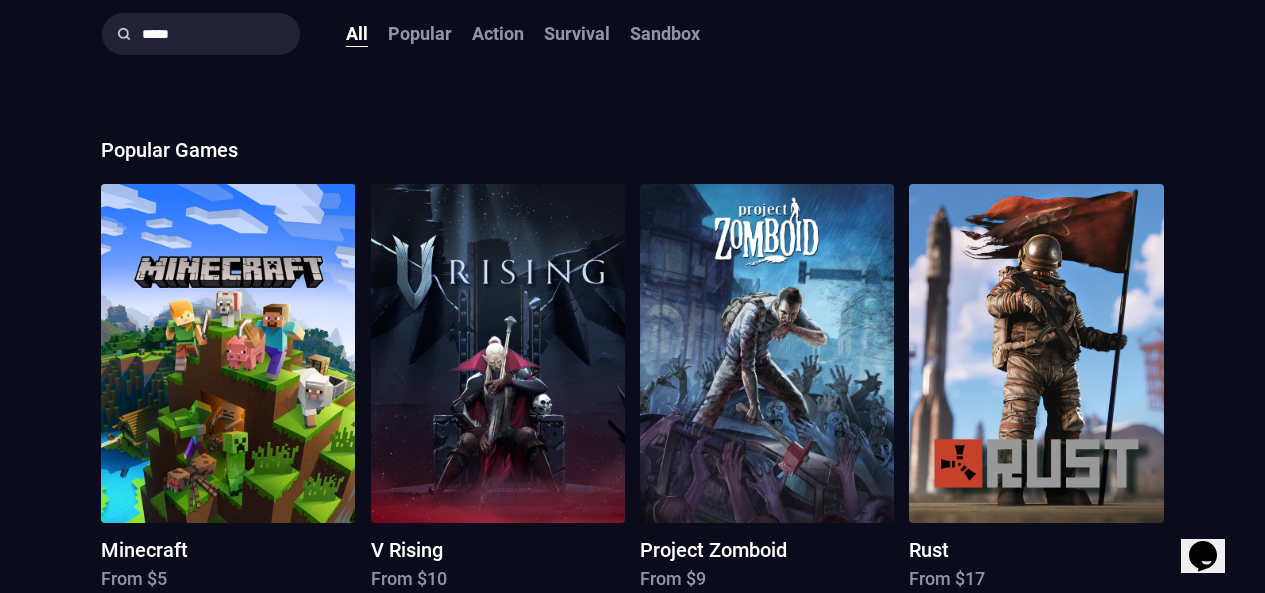 click on "*****" at bounding box center [201, 34] 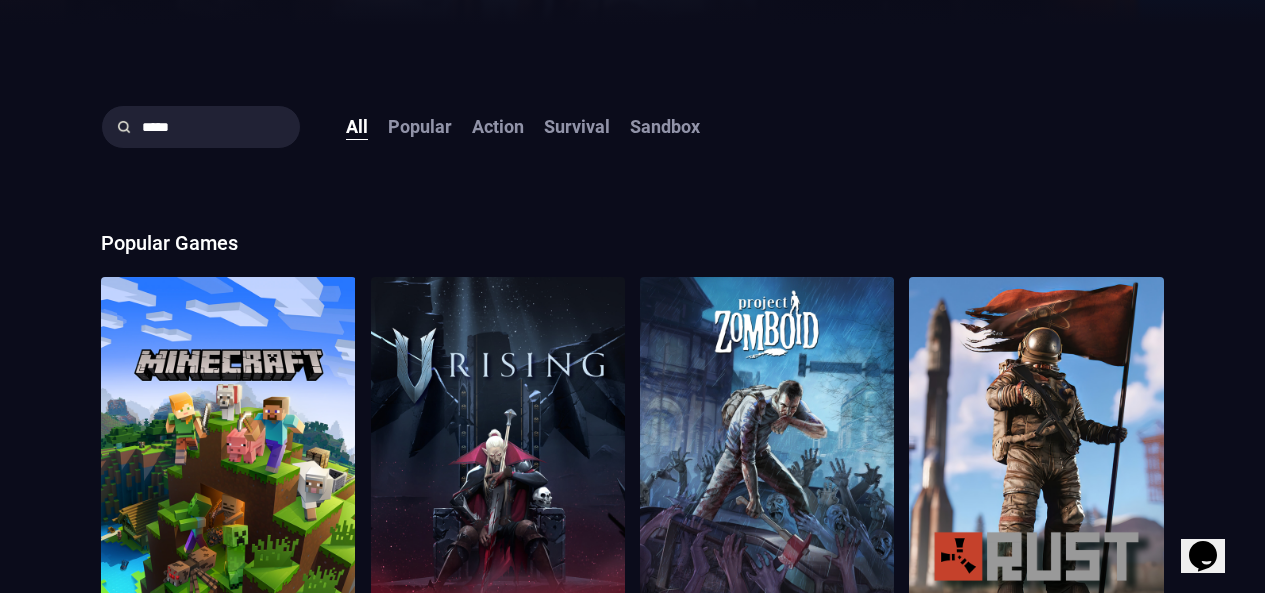 scroll, scrollTop: 475, scrollLeft: 0, axis: vertical 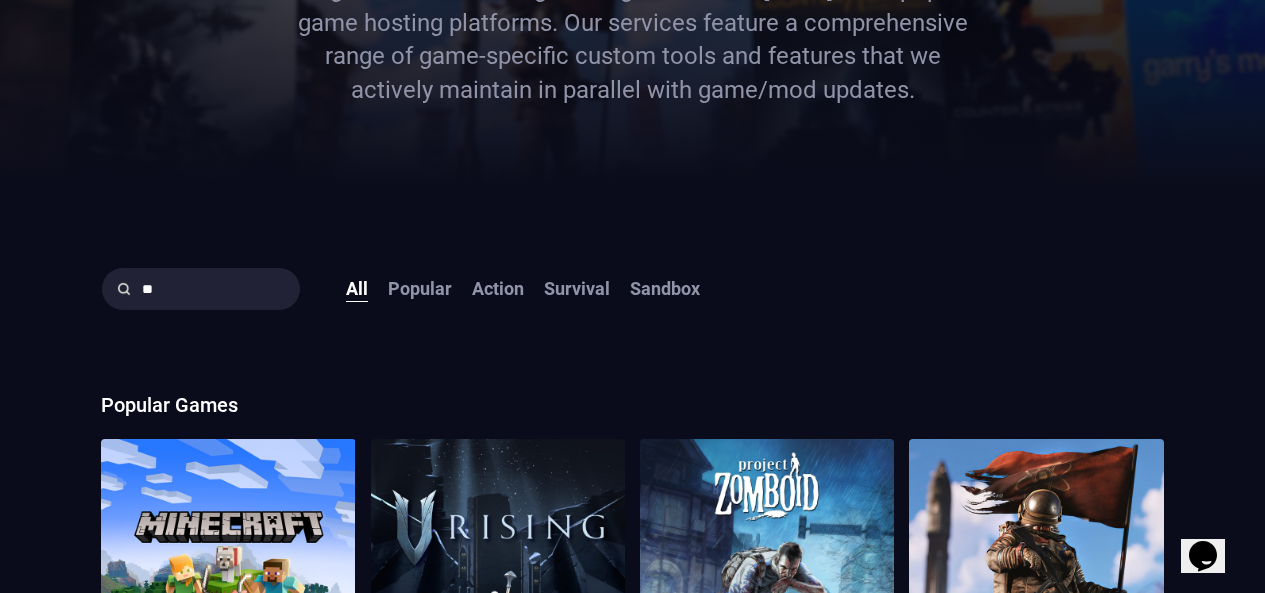 type on "*" 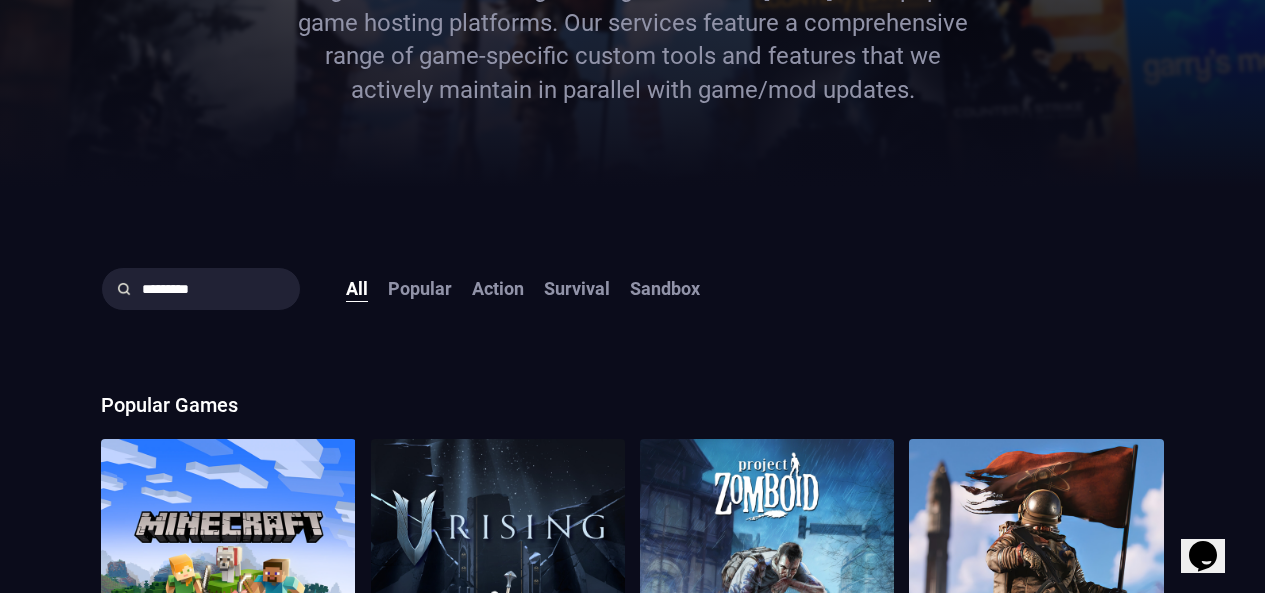 type on "*********" 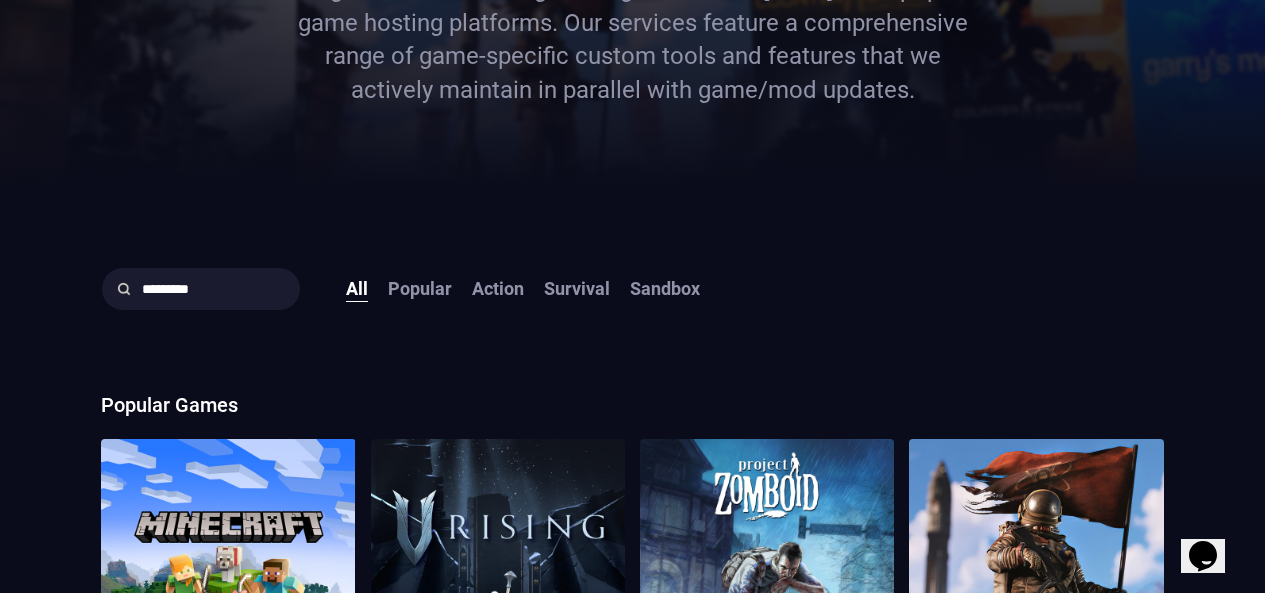 click at bounding box center [124, 289] 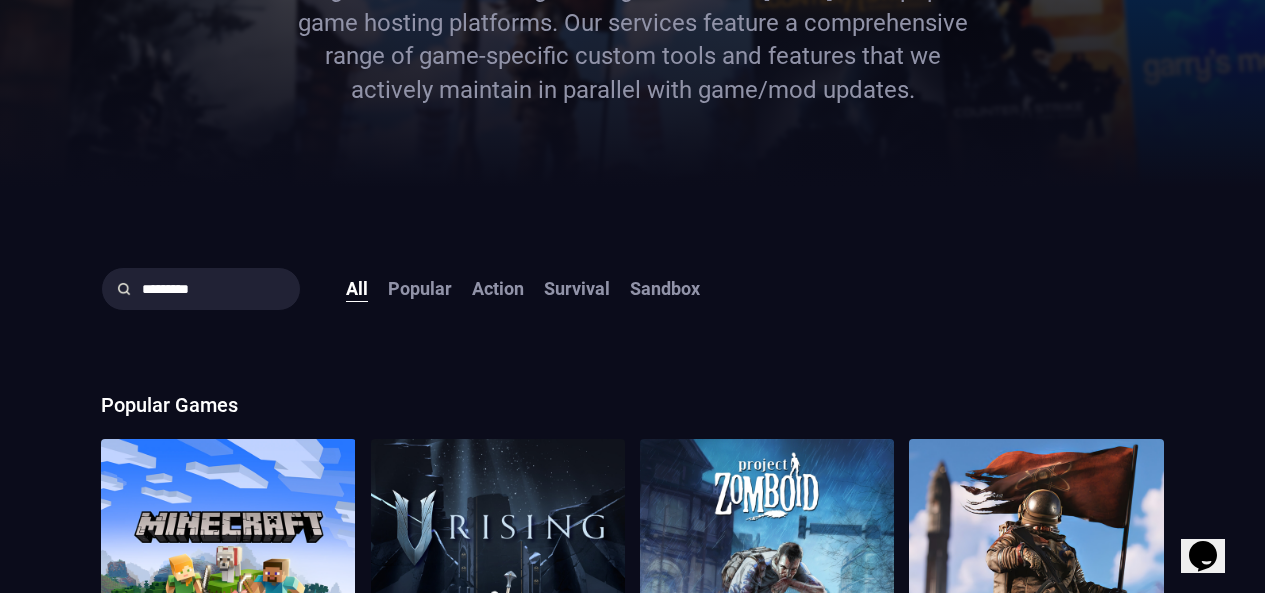 click on "*********" at bounding box center (201, 289) 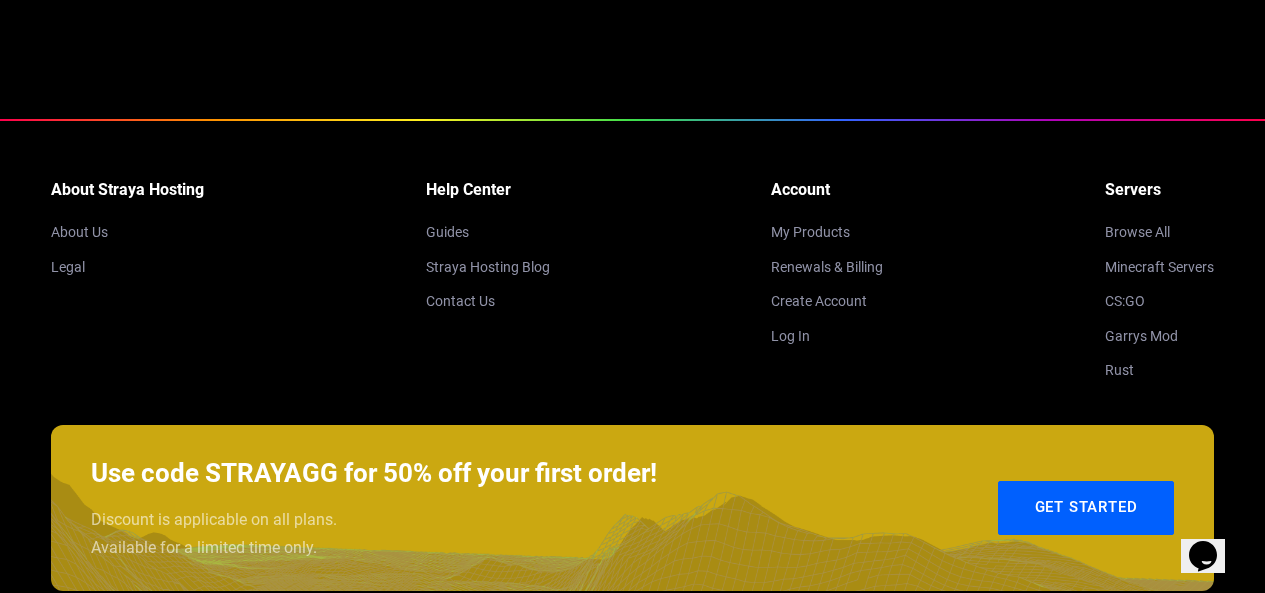 scroll, scrollTop: 4135, scrollLeft: 0, axis: vertical 